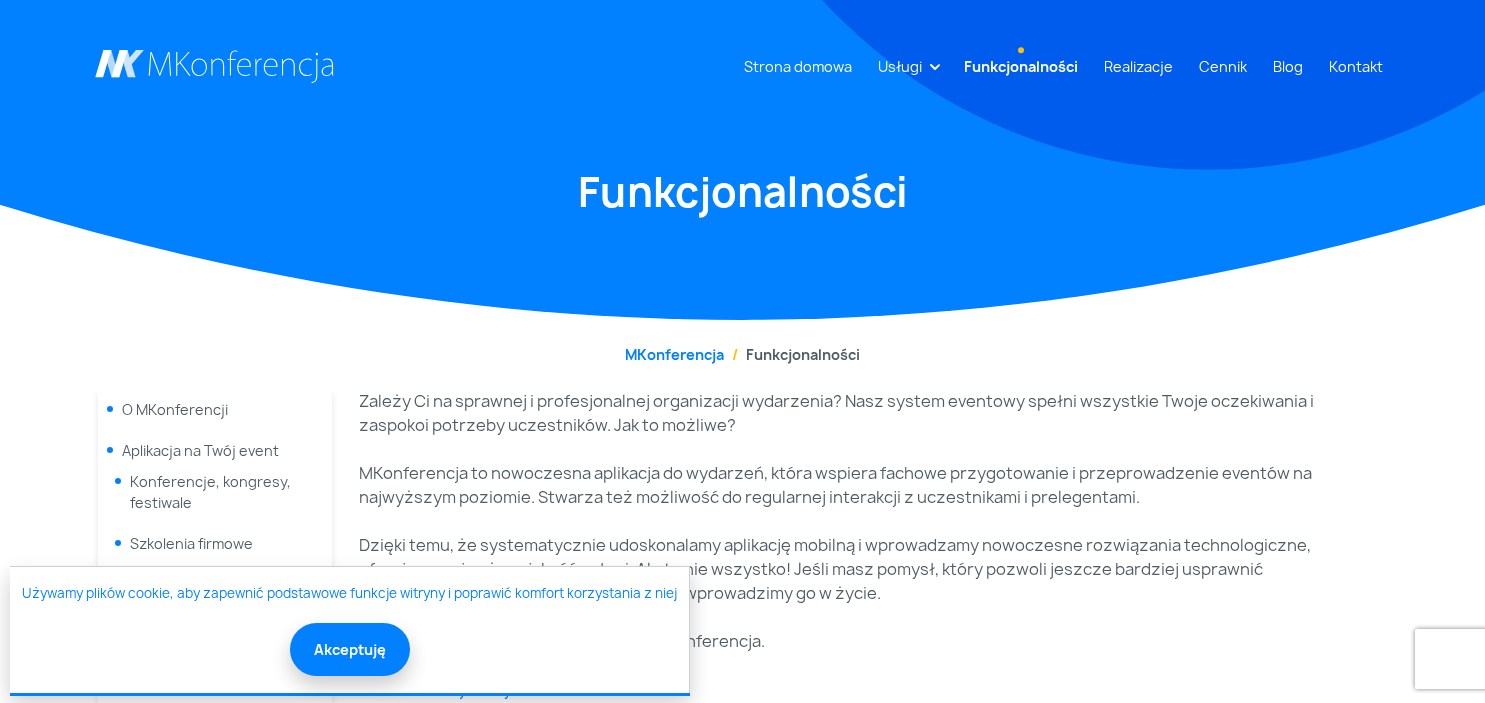 scroll, scrollTop: 0, scrollLeft: 0, axis: both 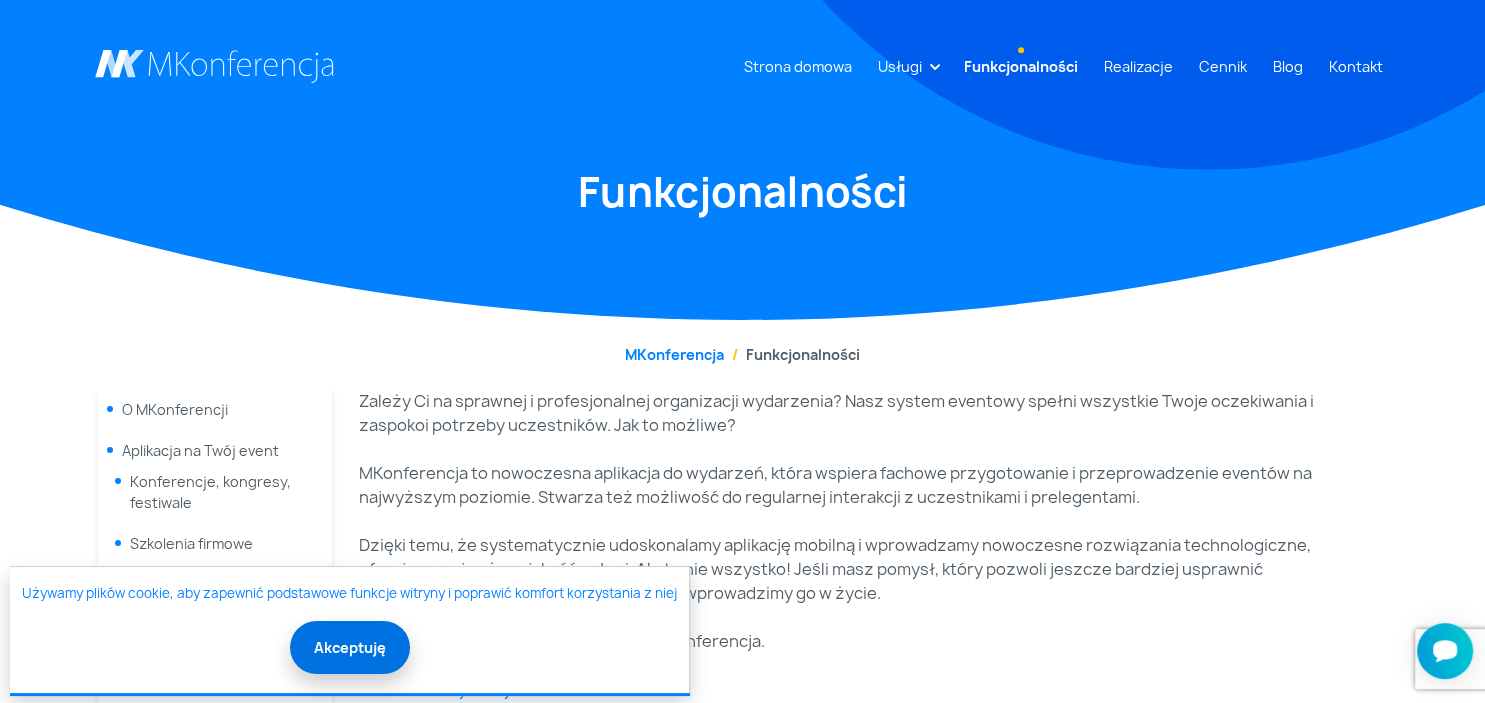 click on "Akceptuję" at bounding box center (350, 647) 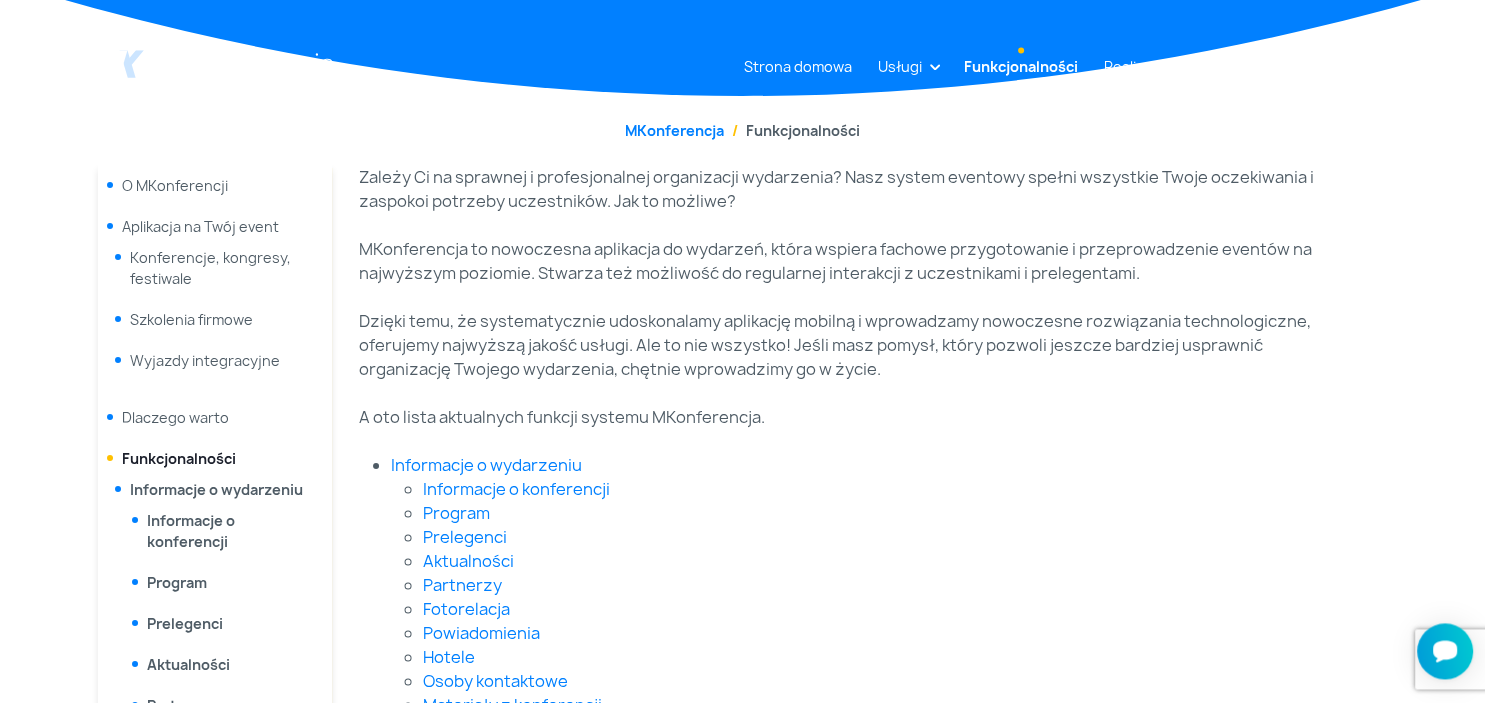 scroll, scrollTop: 0, scrollLeft: 0, axis: both 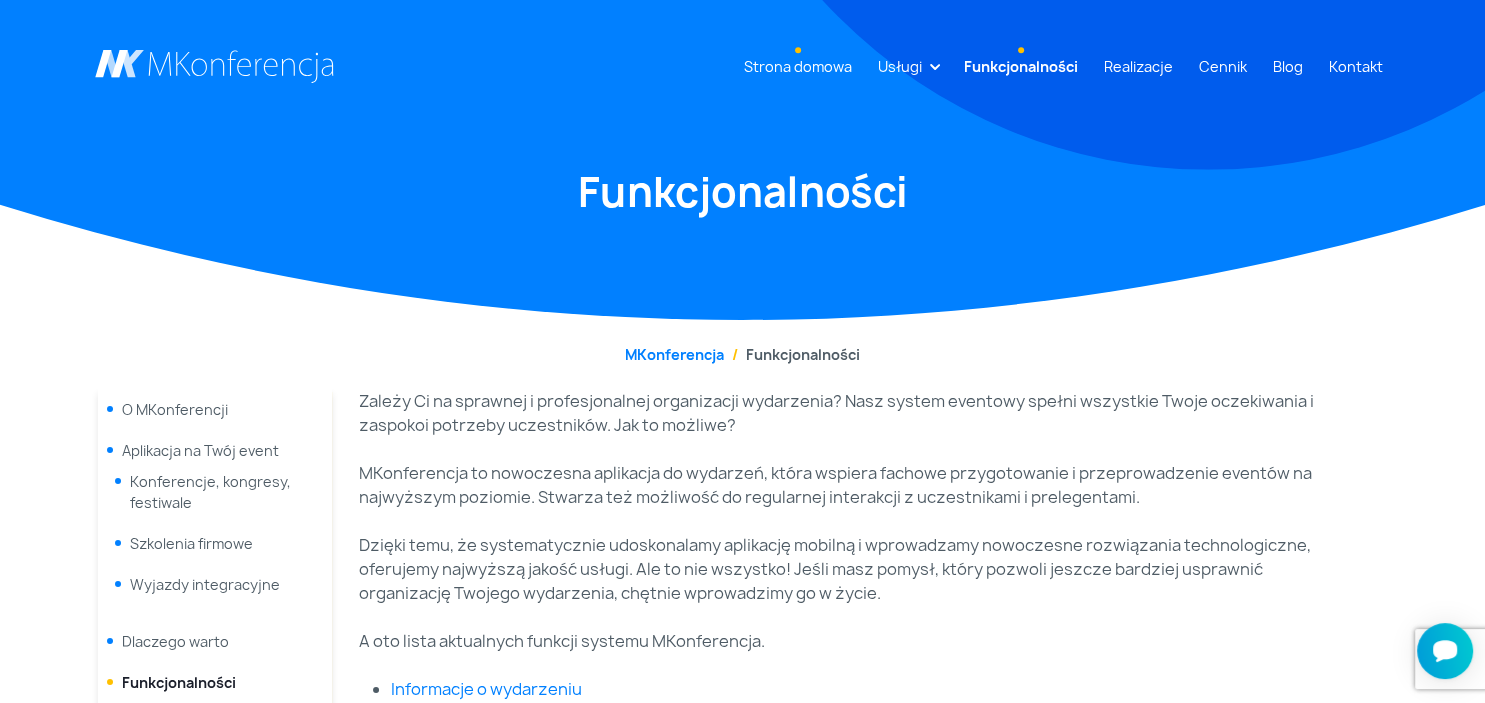 click on "Strona domowa" at bounding box center (798, 66) 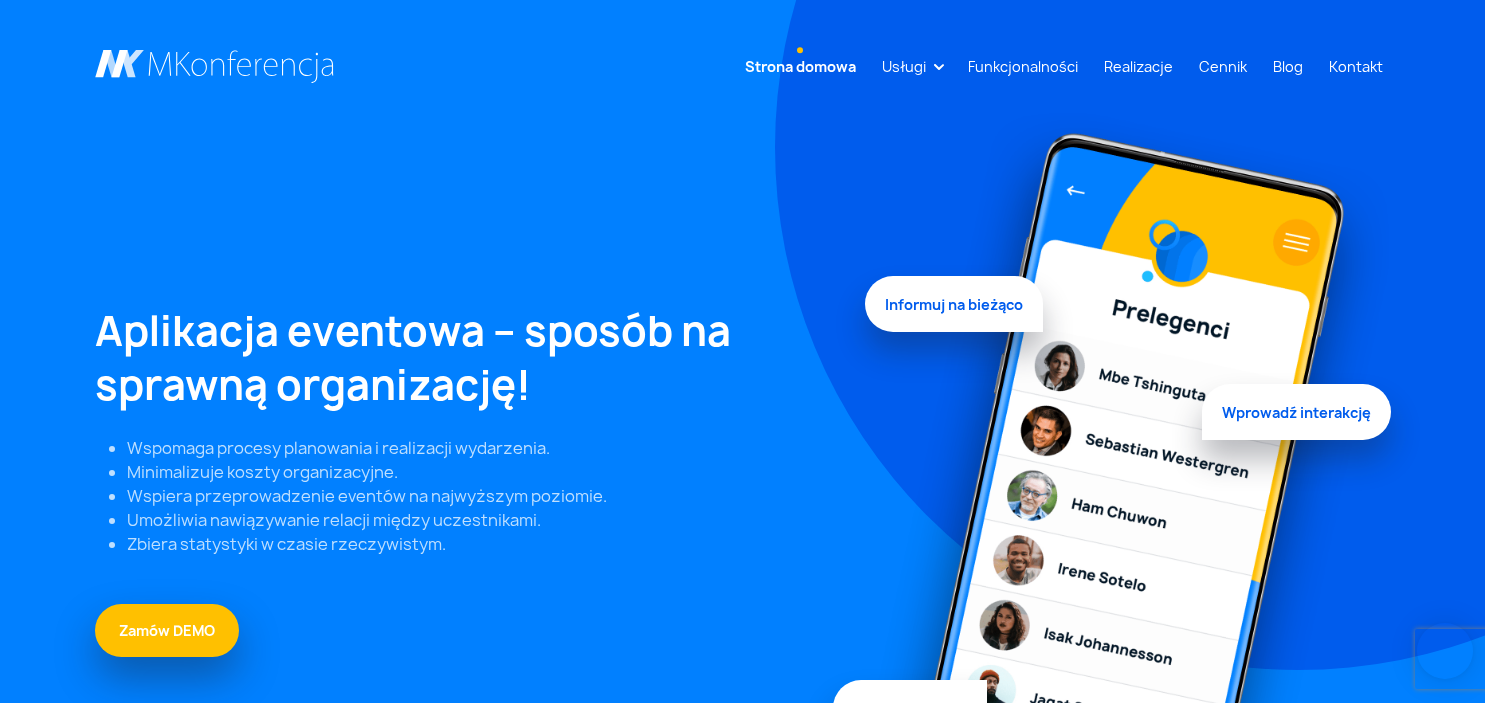scroll, scrollTop: 0, scrollLeft: 0, axis: both 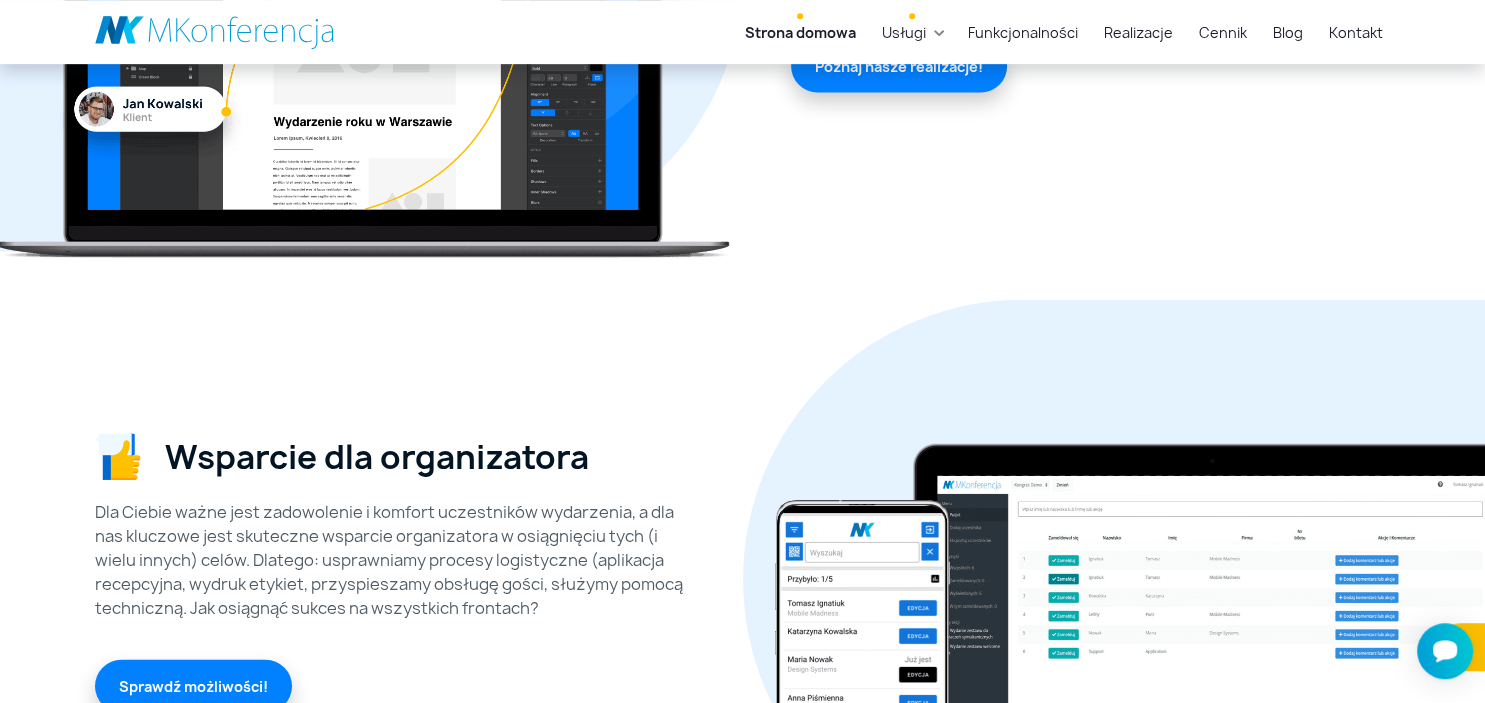 click on "Usługi" at bounding box center [904, 32] 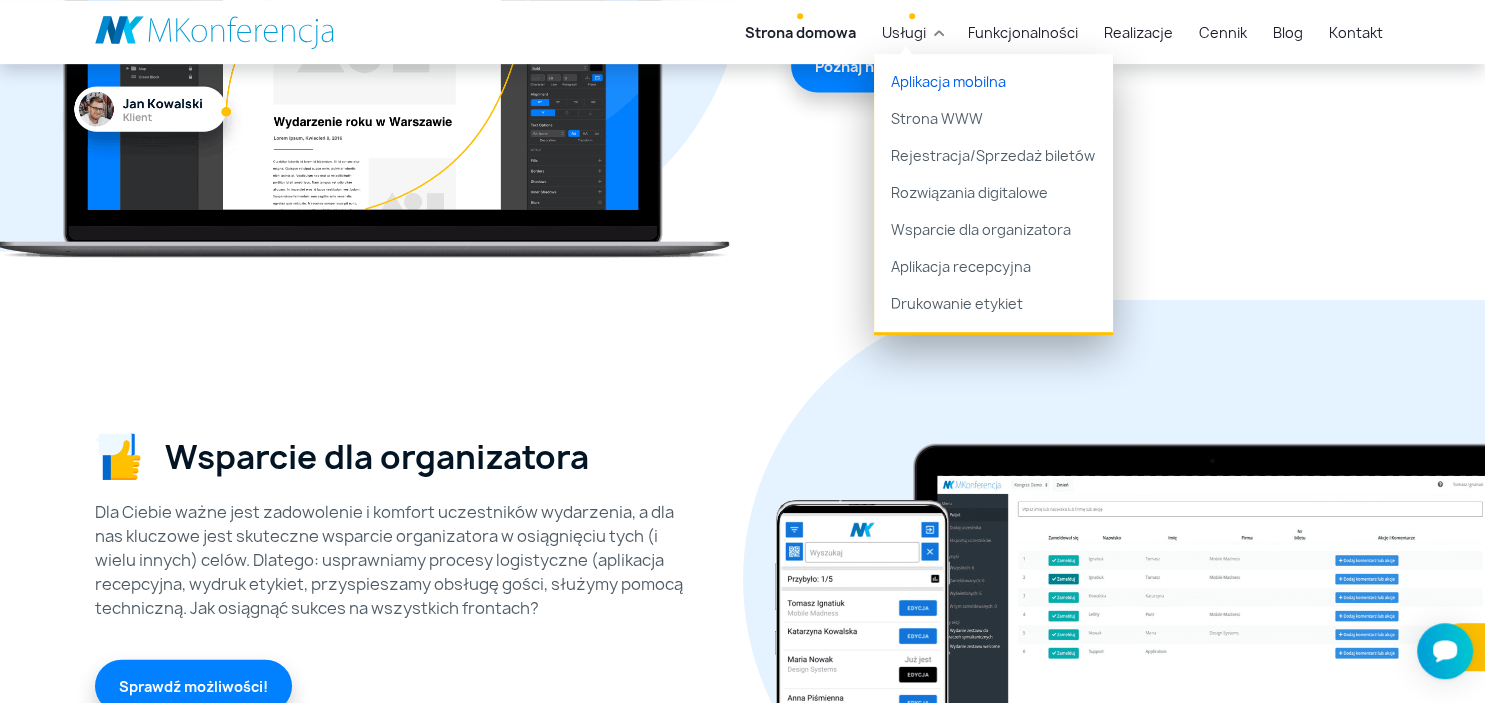 click on "Aplikacja mobilna" at bounding box center (993, 77) 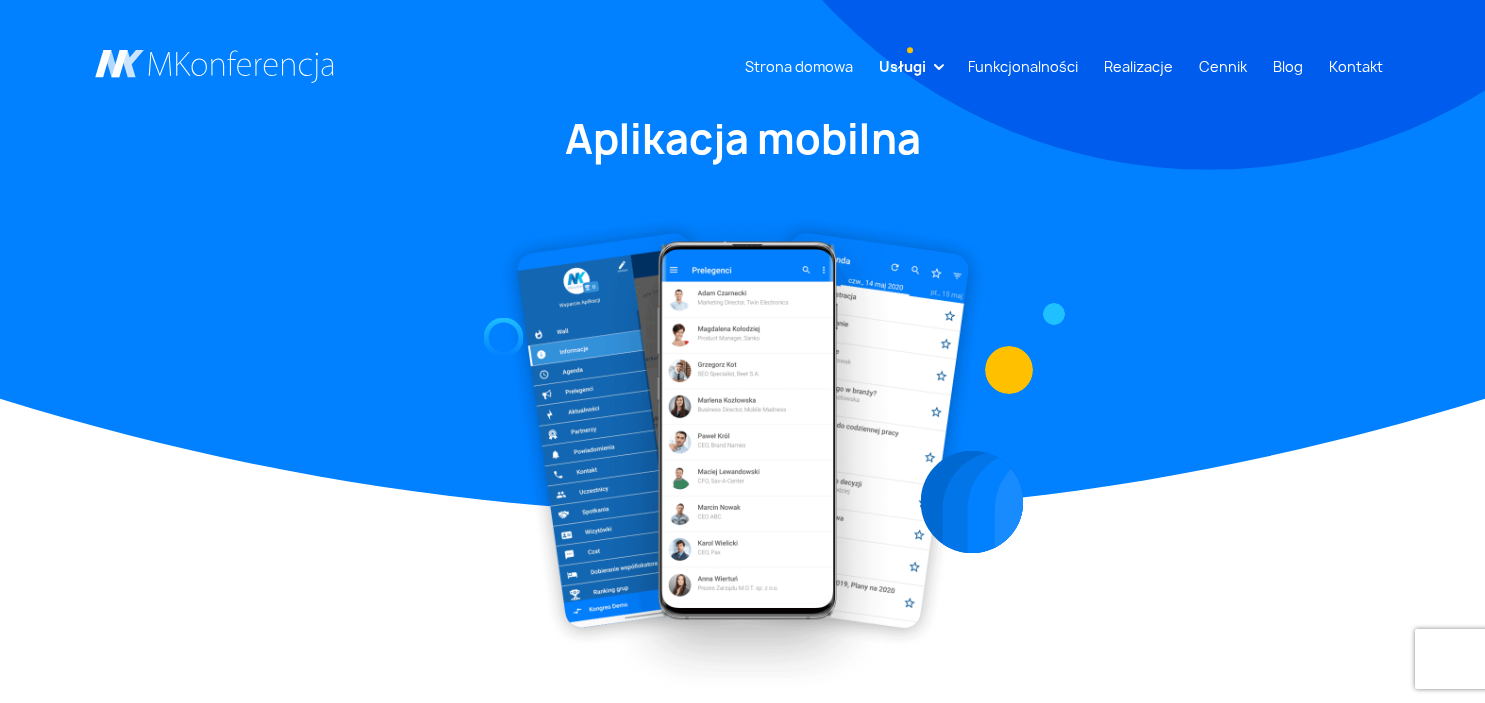 scroll, scrollTop: 0, scrollLeft: 0, axis: both 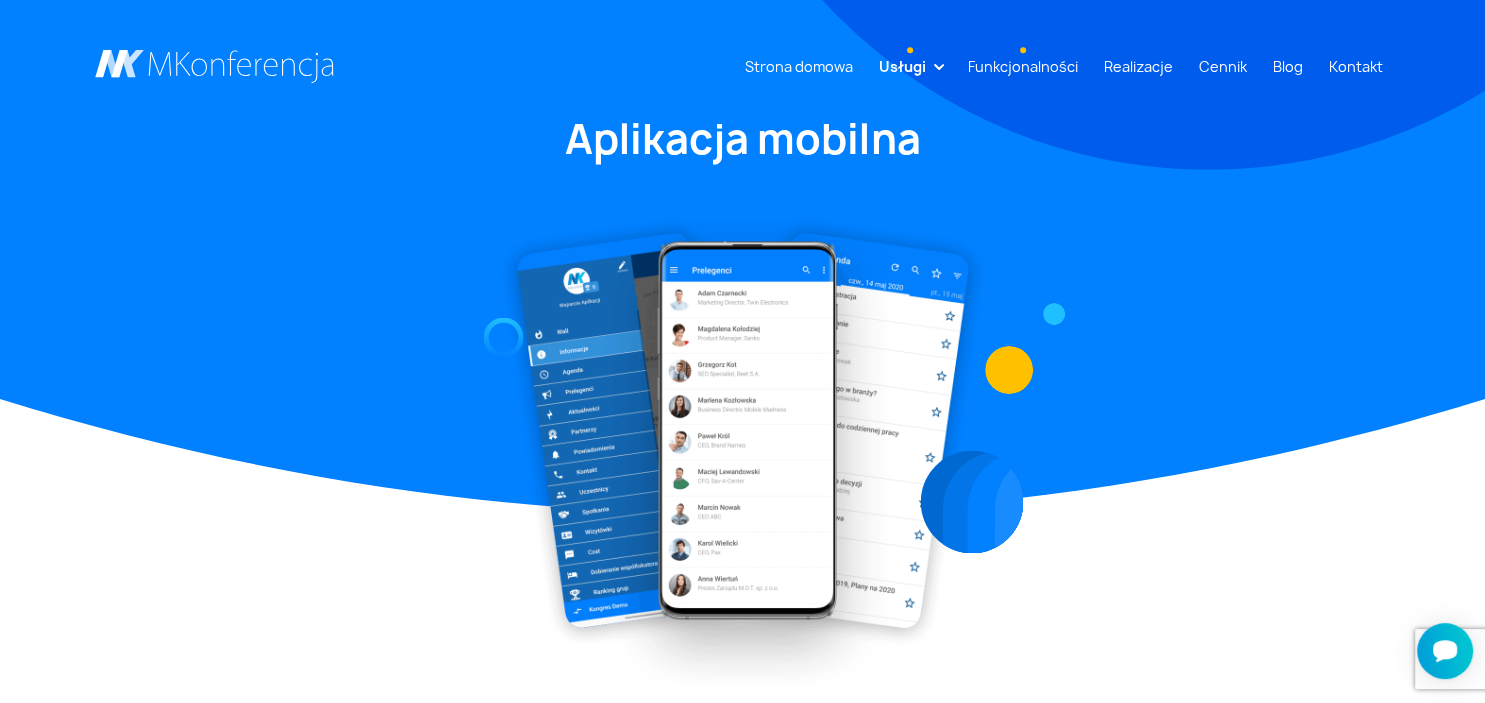 click on "Funkcjonalności" at bounding box center (1023, 66) 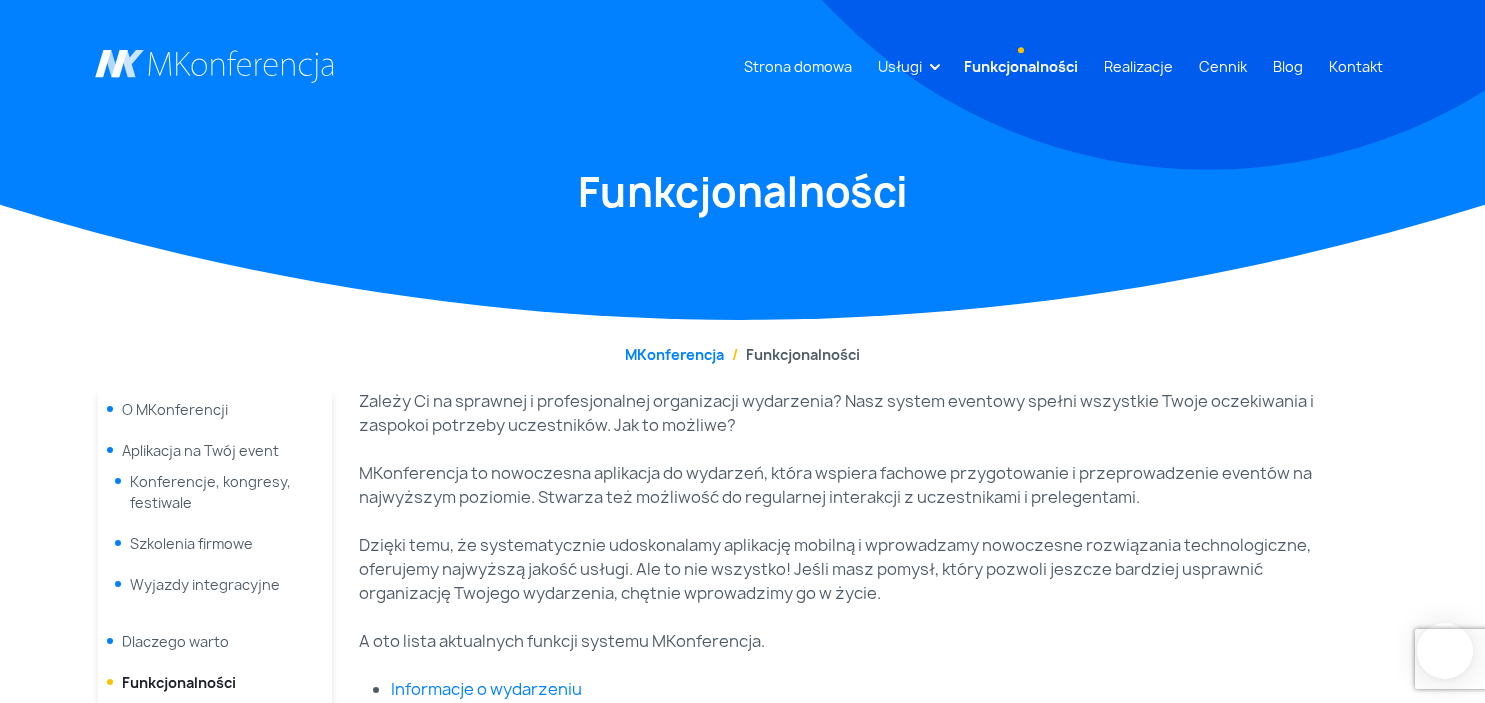 scroll, scrollTop: 0, scrollLeft: 0, axis: both 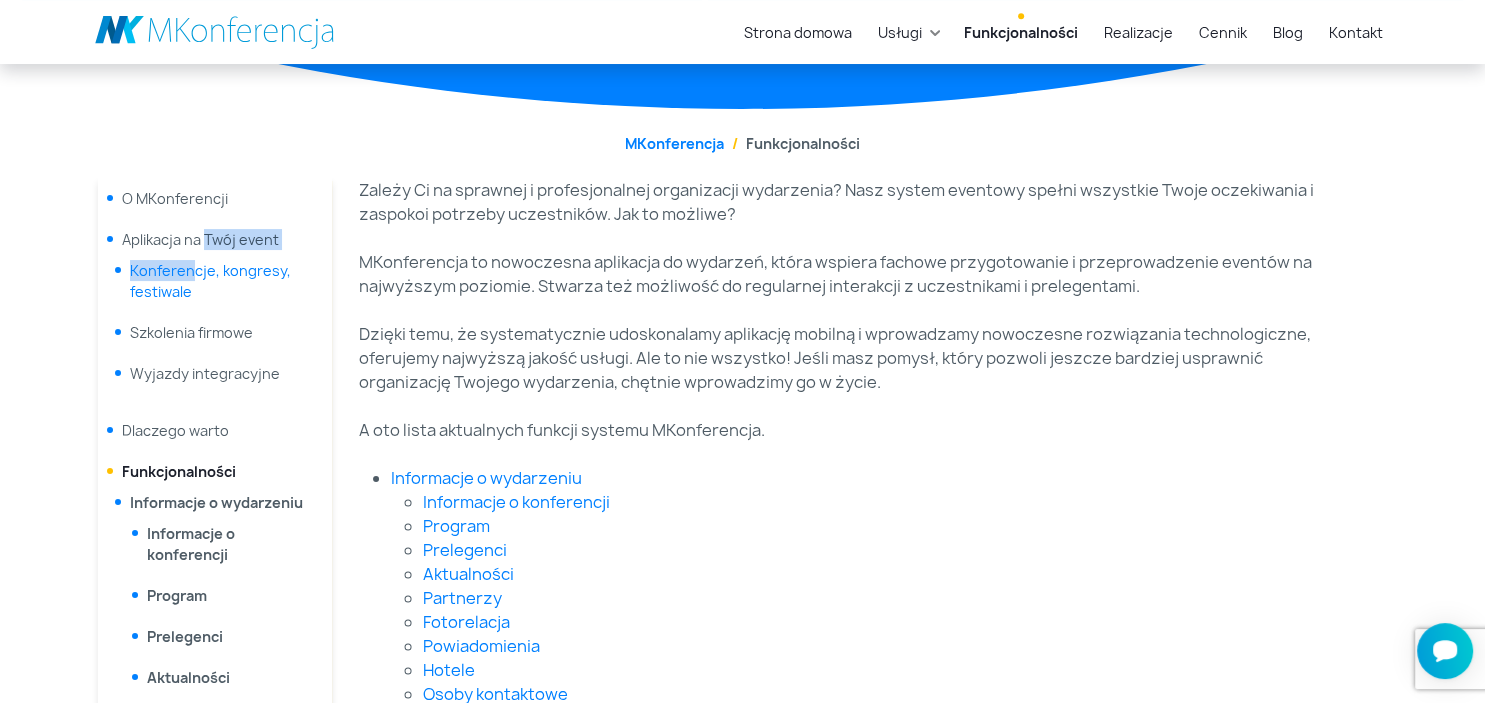 drag, startPoint x: 204, startPoint y: 242, endPoint x: 189, endPoint y: 279, distance: 39.92493 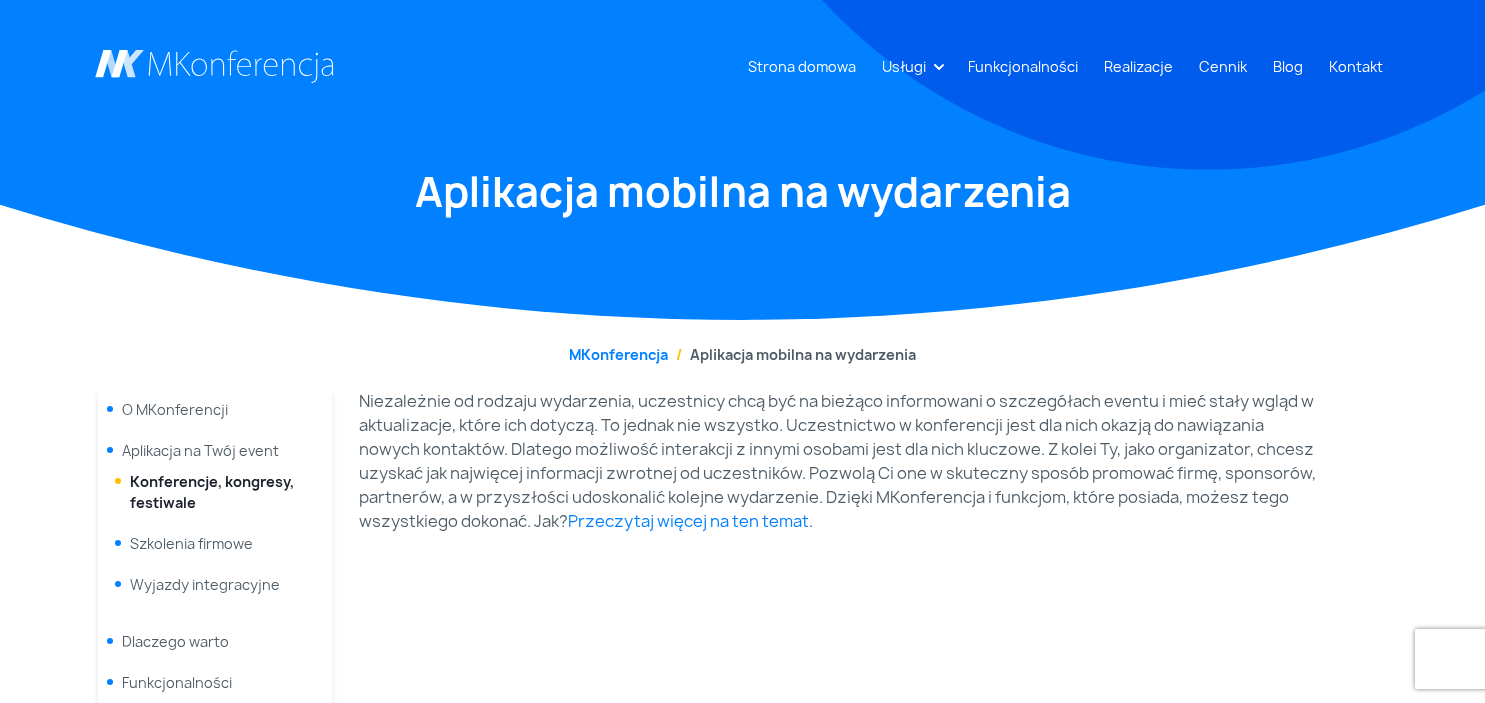 scroll, scrollTop: 0, scrollLeft: 0, axis: both 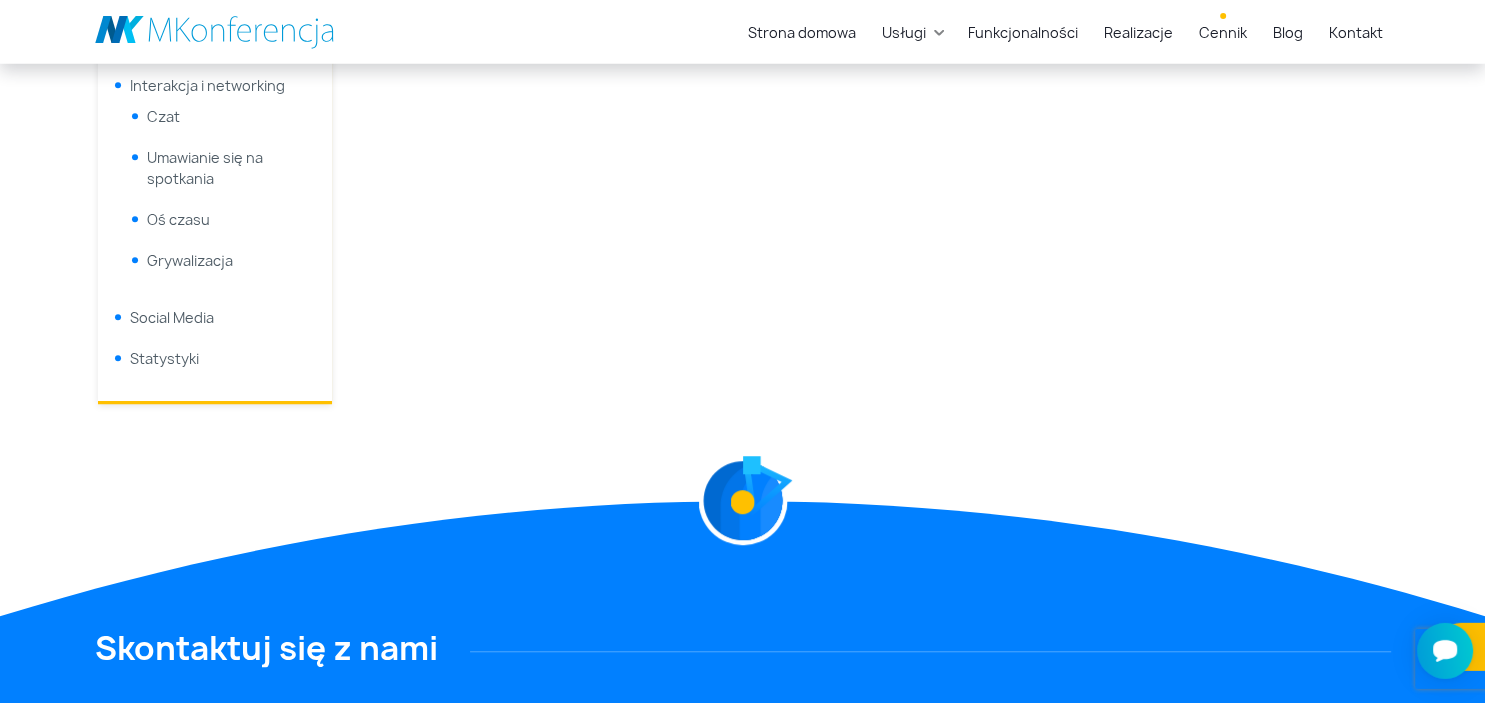 click on "Cennik" at bounding box center [1223, 32] 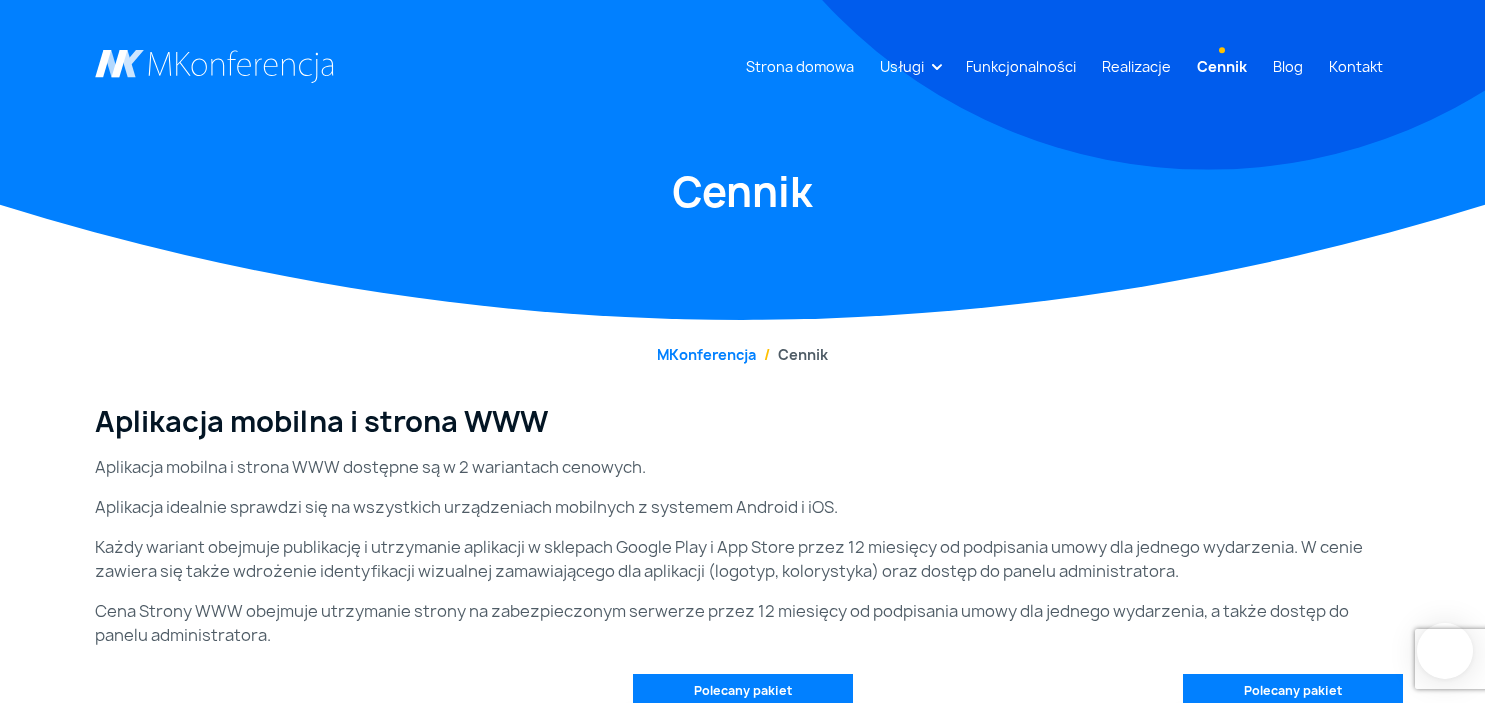 scroll, scrollTop: 0, scrollLeft: 0, axis: both 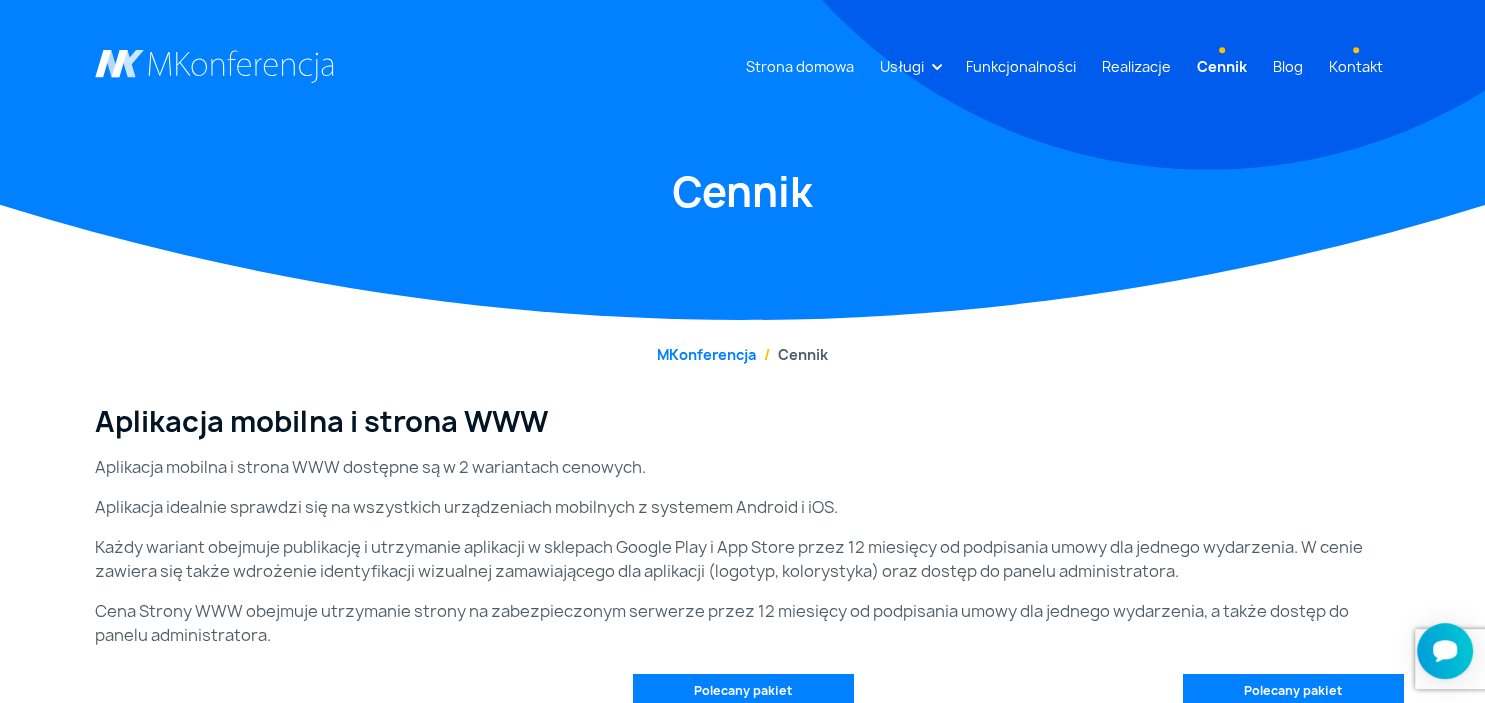 click on "Kontakt" at bounding box center [1356, 66] 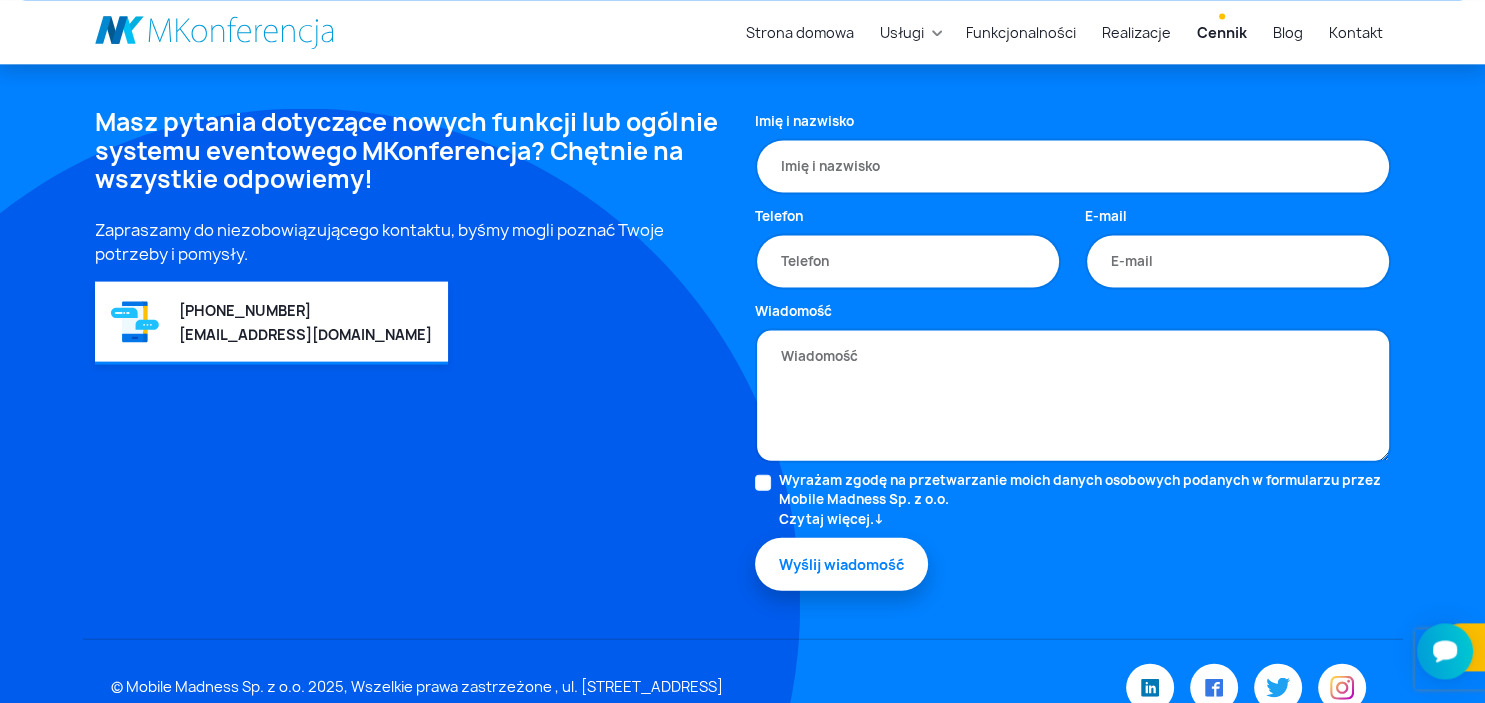 scroll, scrollTop: 4187, scrollLeft: 0, axis: vertical 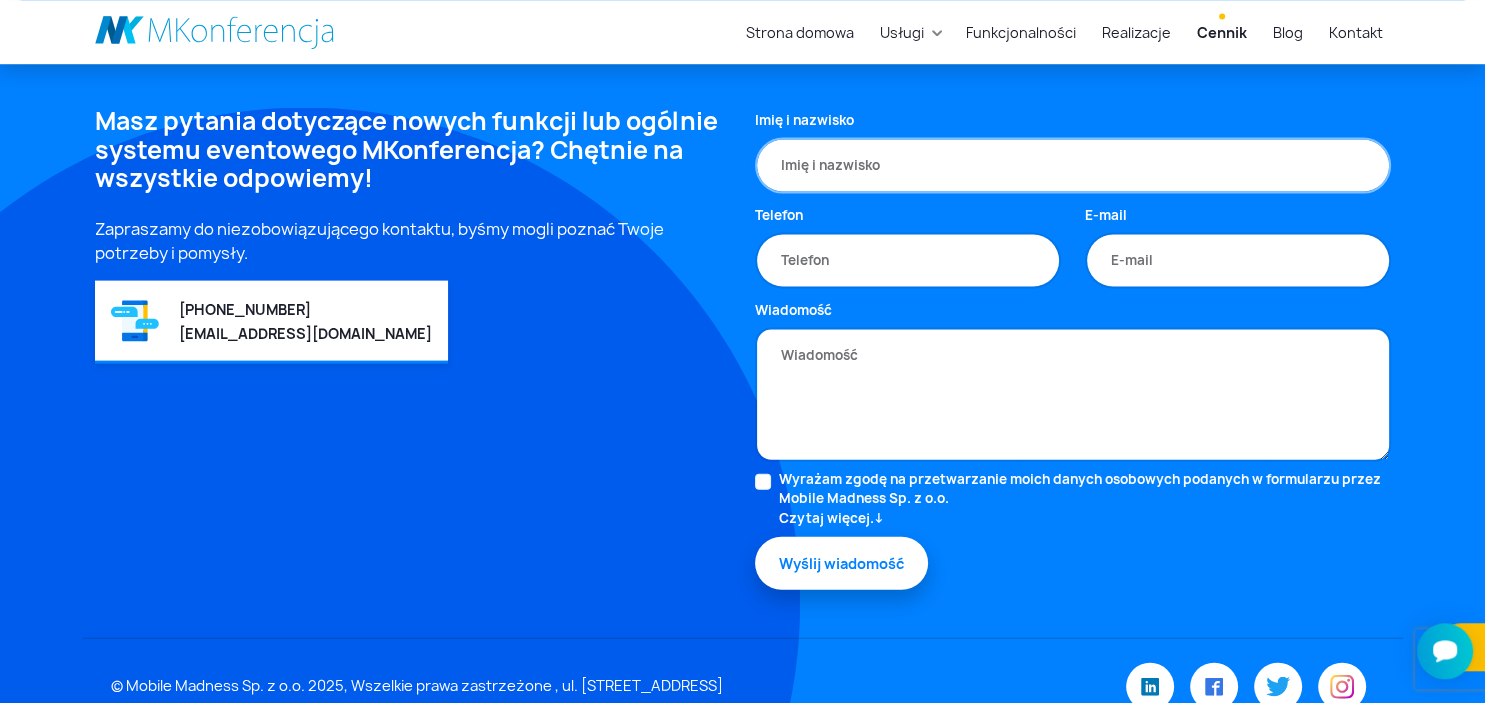 click on "Imię i nazwisko" at bounding box center (1073, 165) 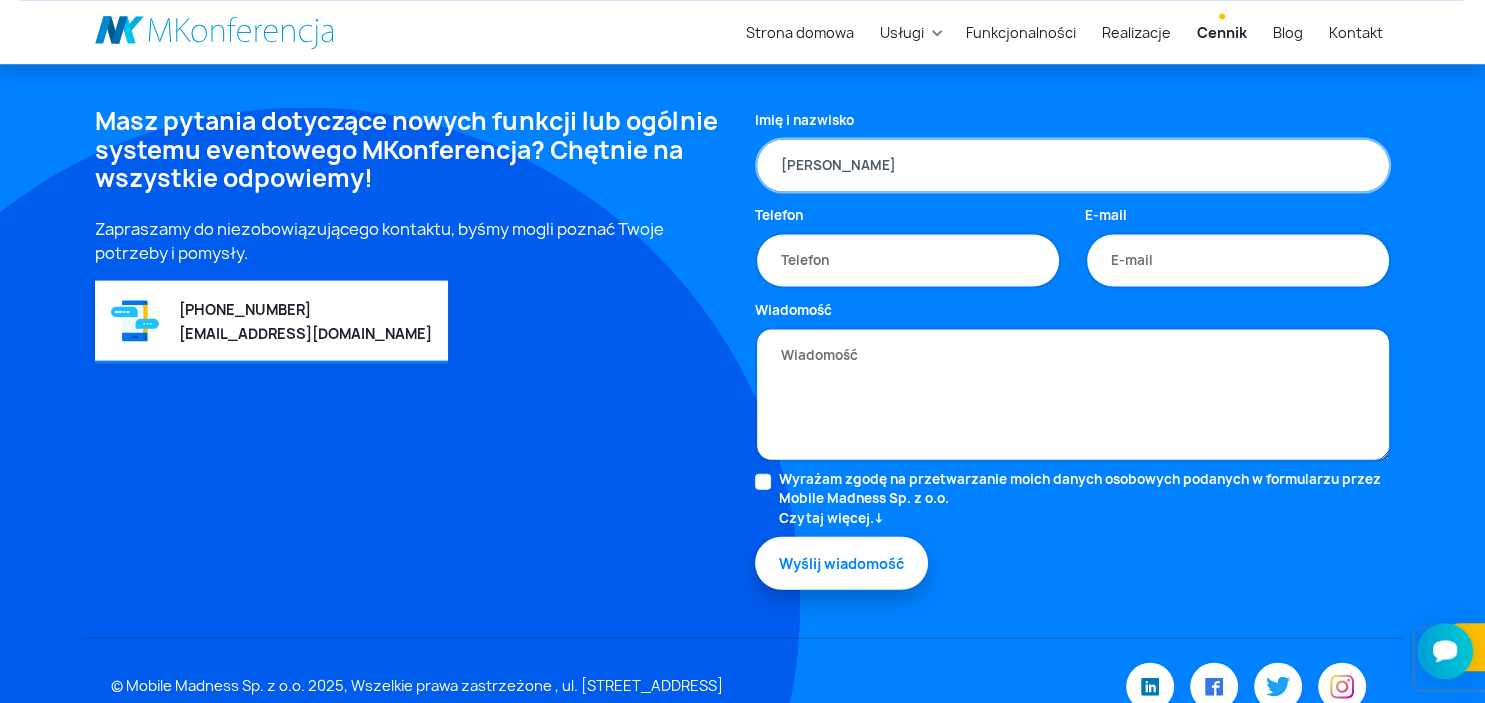 type on "[PERSON_NAME]" 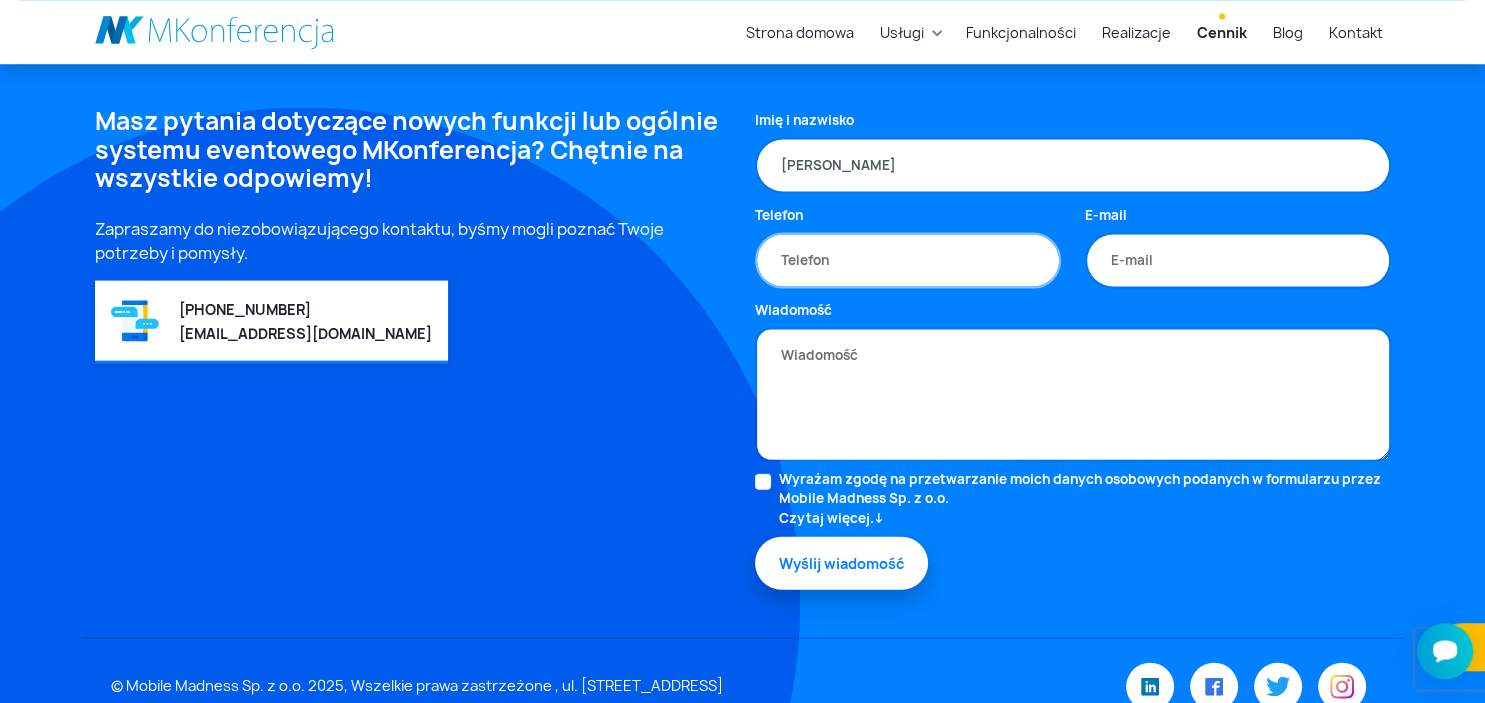 click on "Telefon" at bounding box center [908, 260] 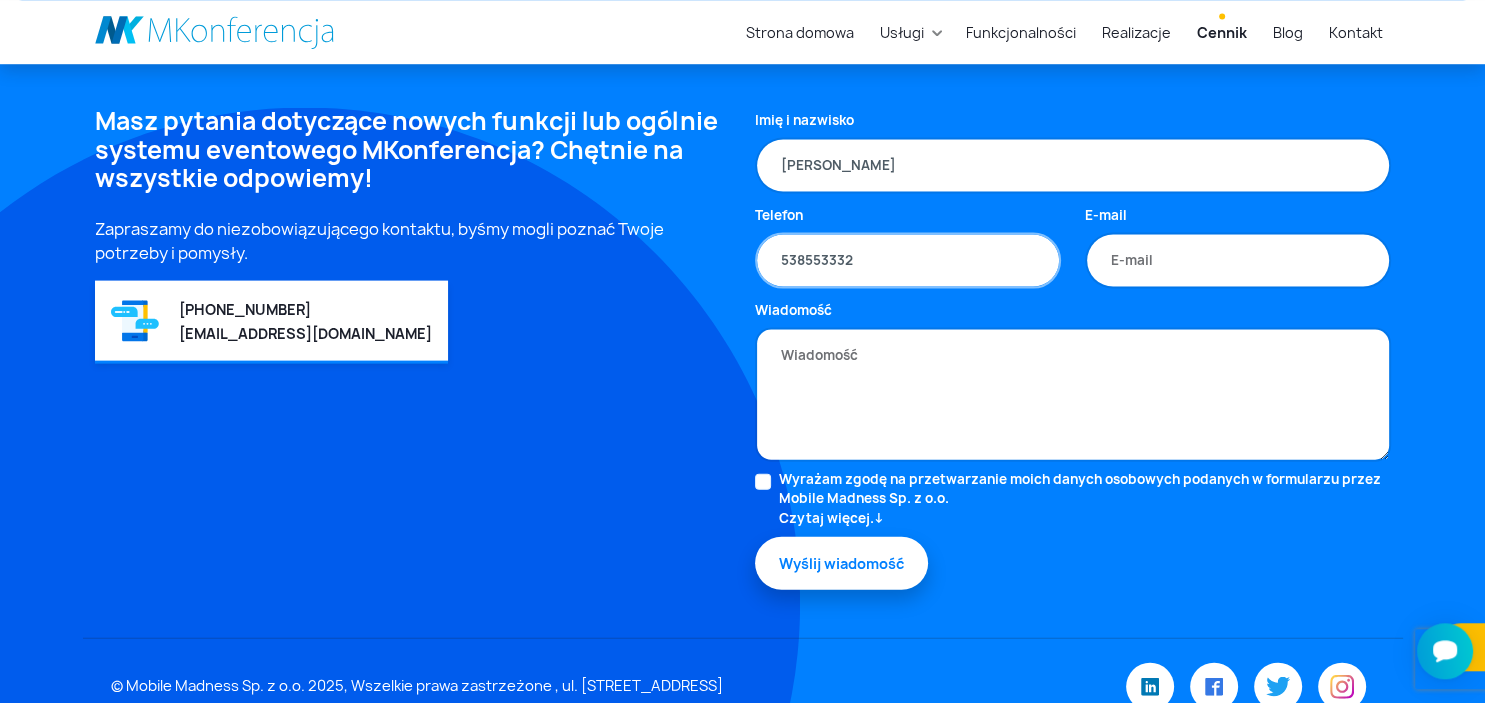 type on "538553332" 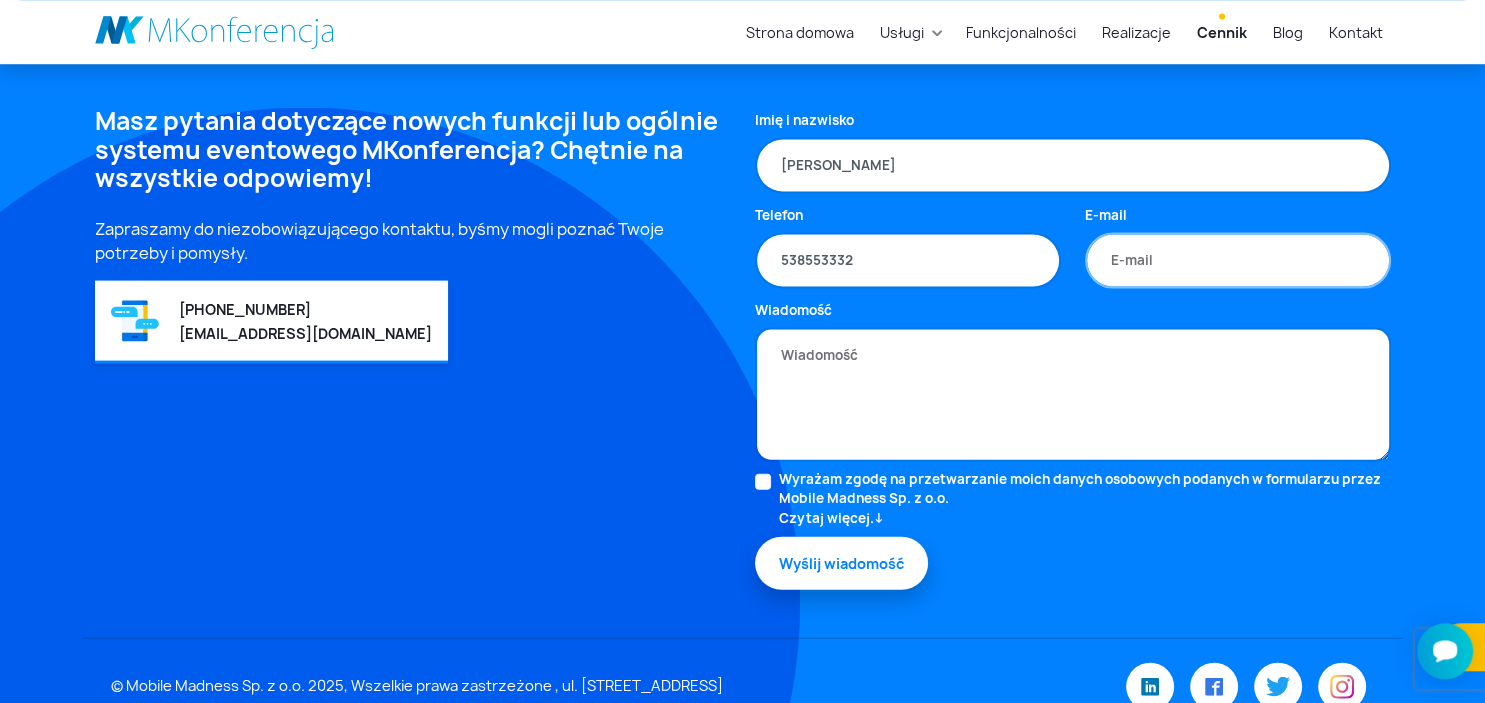 click on "E-mail" at bounding box center (1238, 260) 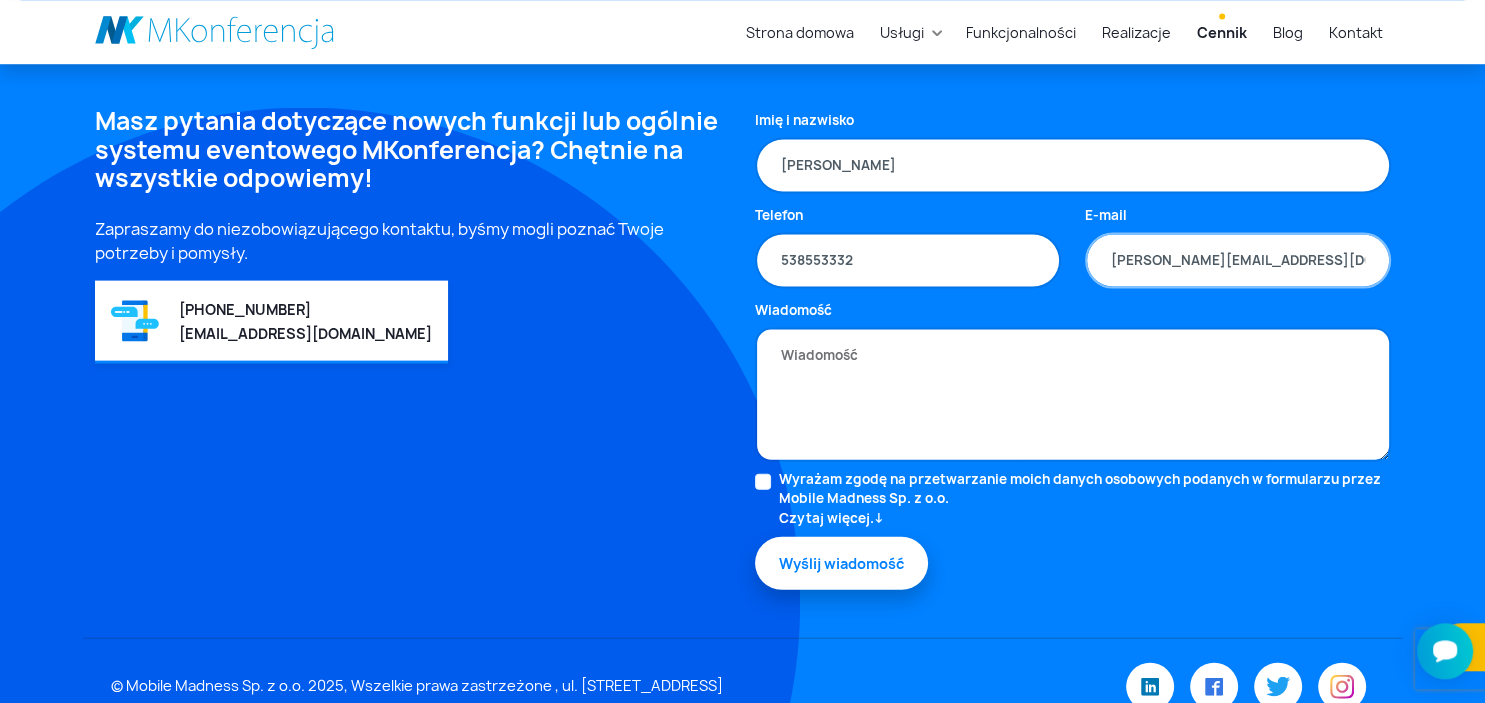 type on "[PERSON_NAME][EMAIL_ADDRESS][DOMAIN_NAME]" 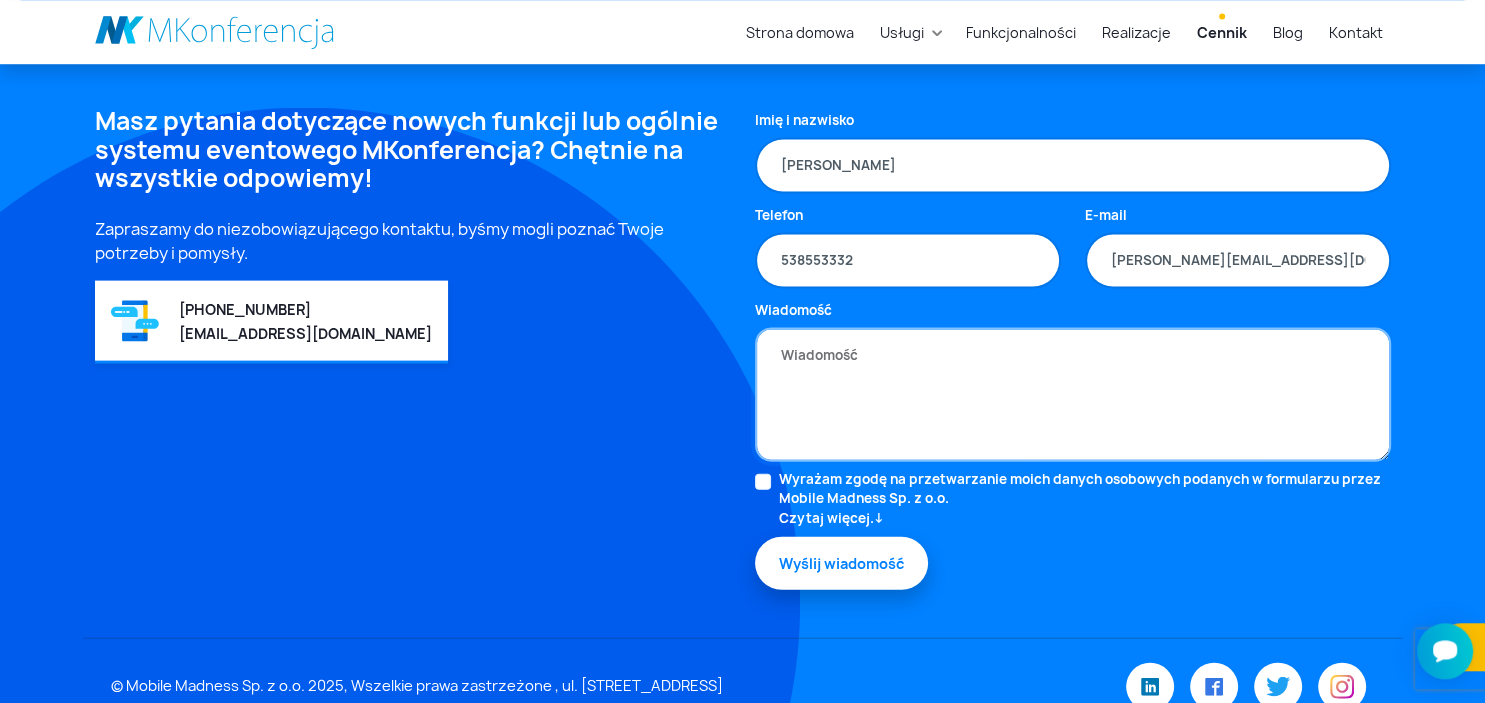 click on "Wiadomość" at bounding box center (1073, 394) 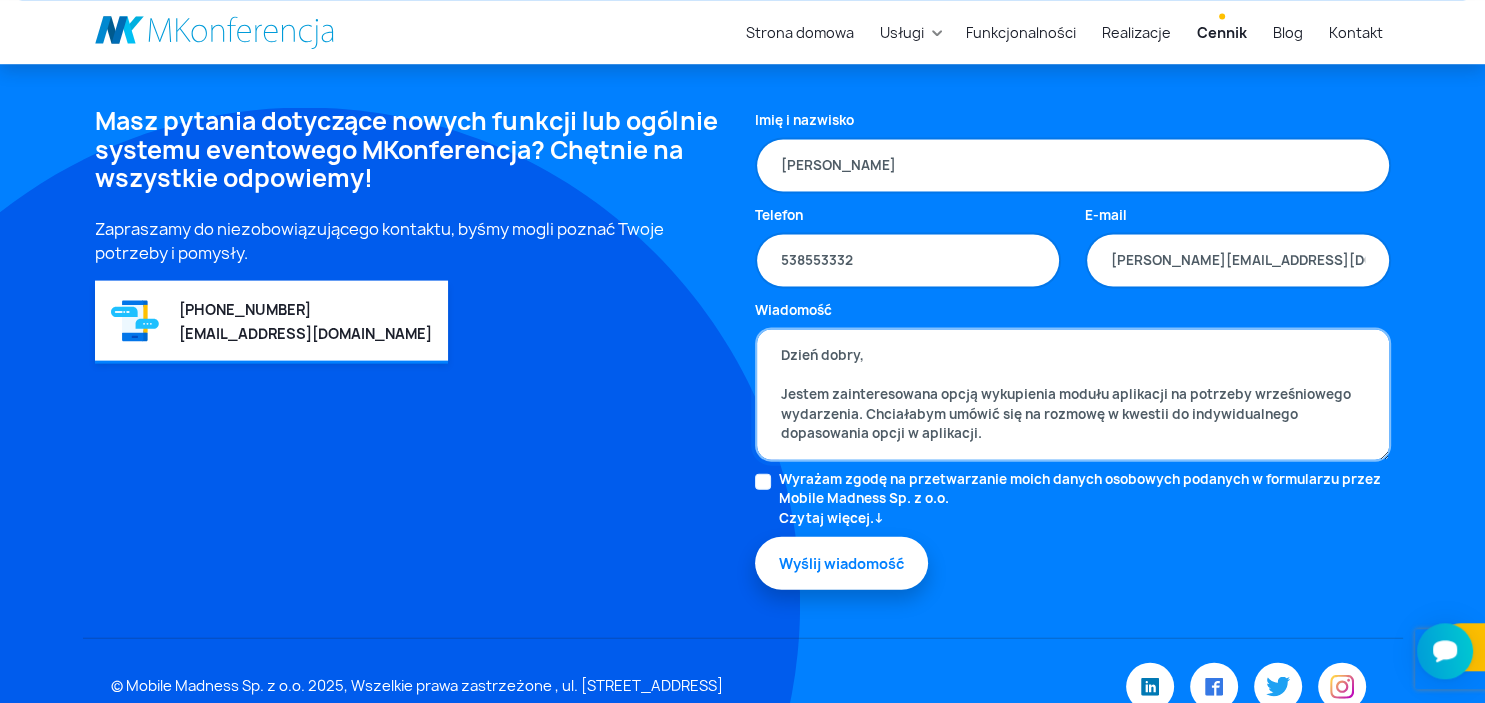 type on "Dzień dobry,
Jestem zainteresowana opcją wykupienia modułu aplikacji na potrzeby wrześniowego wydarzenia. Chciałabym umówić się na rozmowę w kwestii do indywidualnego dopasowania opcji w aplikacji." 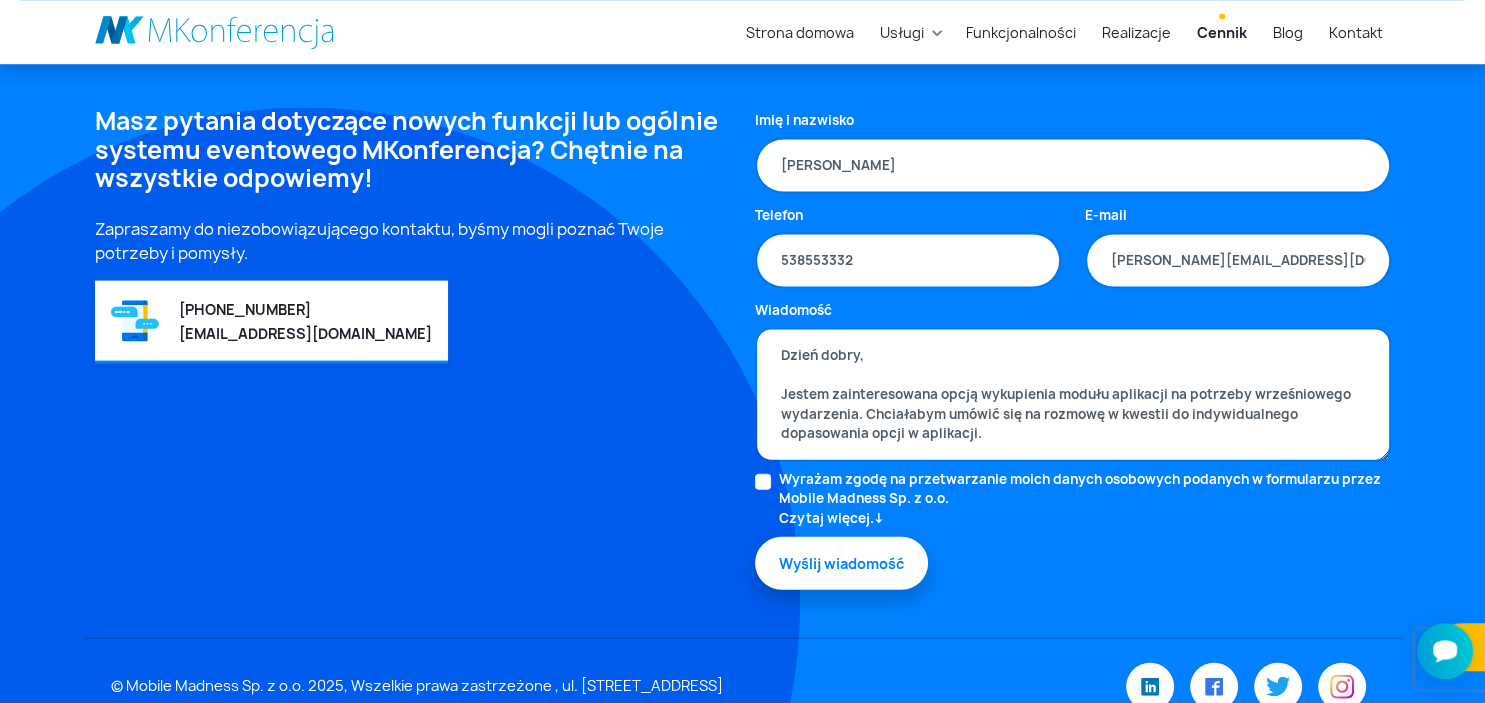 click on "Imię i nazwisko
Nina Pietrzak
Telefon
538553332
E-mail
n.pietrzak@frizo.pl
Wiadomość
Dzień dobry,
Jestem zainteresowana opcją wykupienia modułu aplikacji na potrzeby wrześniowego wydarzenia. Chciałabym umówić się na rozmowę w kwestii do indywidualnego dopasowania opcji w aplikacji.
Wyrażam zgodę na przetwarzanie moich danych osobowych podanych w formularzu przez Mobile Madness Sp. z o.o." at bounding box center [1073, 347] 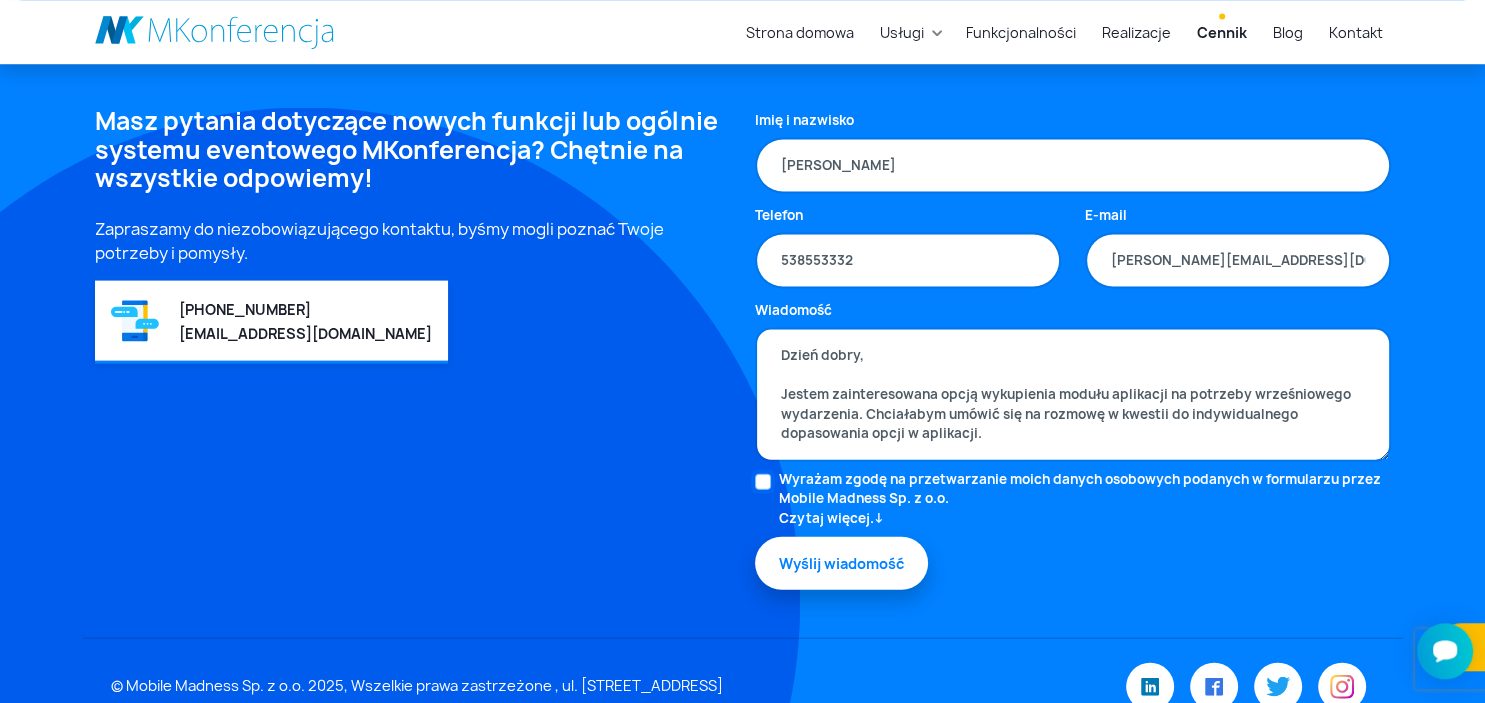 click on "Wyrażam zgodę na przetwarzanie moich danych osobowych podanych w formularzu przez Mobile Madness Sp. z o.o.
z siedzibą i adresem w Rzeszowie (35-606) przy ul. Powstańców Listopadowych 11b lokal 1, w celu prezentacji systemu MKonferencja oraz kontaktu w celu przedstawienia oferty. Administratorem danych osobowych jest Mobile Madness Sp. z o.o. z siedzibą i adresem w Rzeszowie (35-606) przy ul. Powstańców Listopadowych 11b lokal 1. Mobile Madness Sp. z o.o. informuje o prawie wglądu i wnoszenia poprawek do zebranych danych osobowych, a także o prawie do żądania zaprzestania przetwarzania danych osobowych oraz wniesienia sprzeciwu wobec przetwarzania tych danych, które należy zgłaszać na adres Mobile Madness Sp. z o.o. Przysługuje Ci prawo dostępu do treści swoich danych i ich poprawiania.
Czytaj więcej." at bounding box center [763, 481] 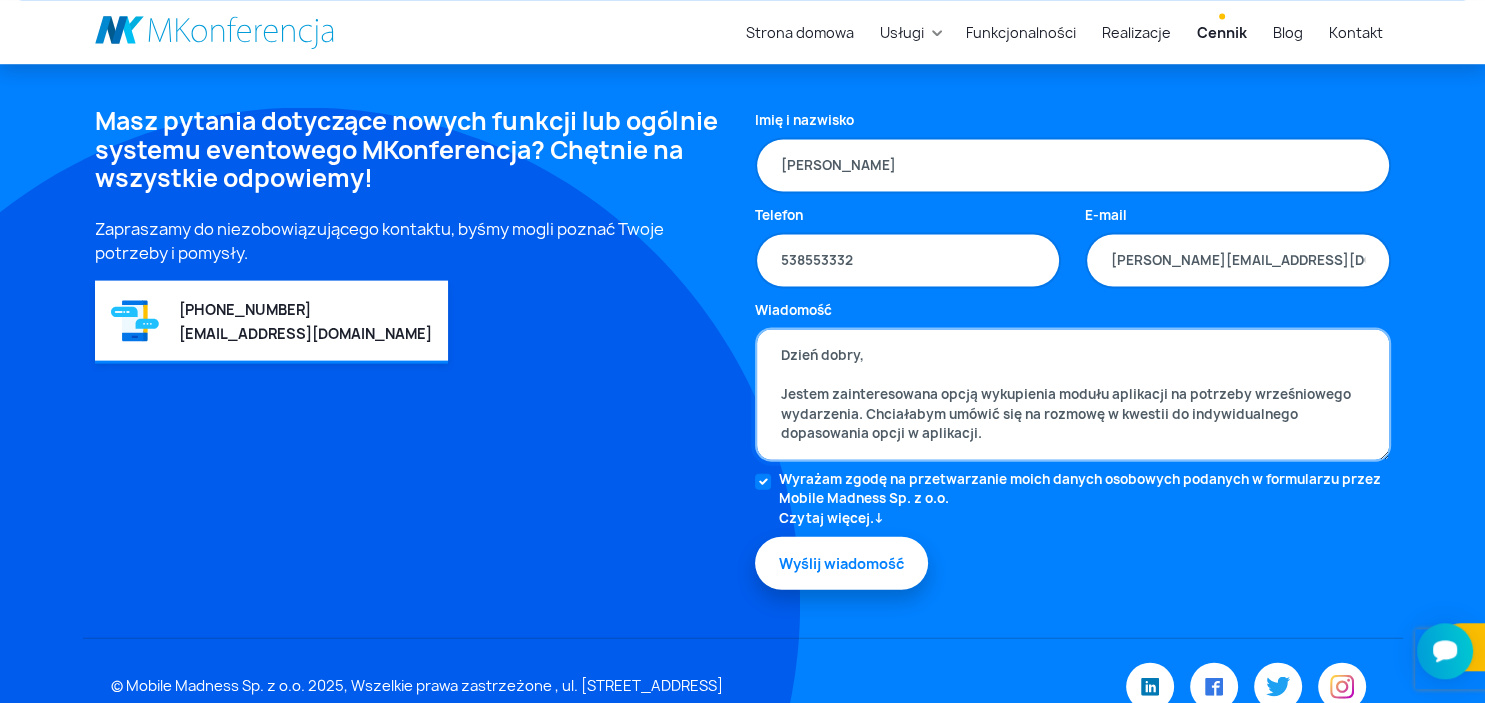 click on "Dzień dobry,
Jestem zainteresowana opcją wykupienia modułu aplikacji na potrzeby wrześniowego wydarzenia. Chciałabym umówić się na rozmowę w kwestii do indywidualnego dopasowania opcji w aplikacji." at bounding box center (1073, 394) 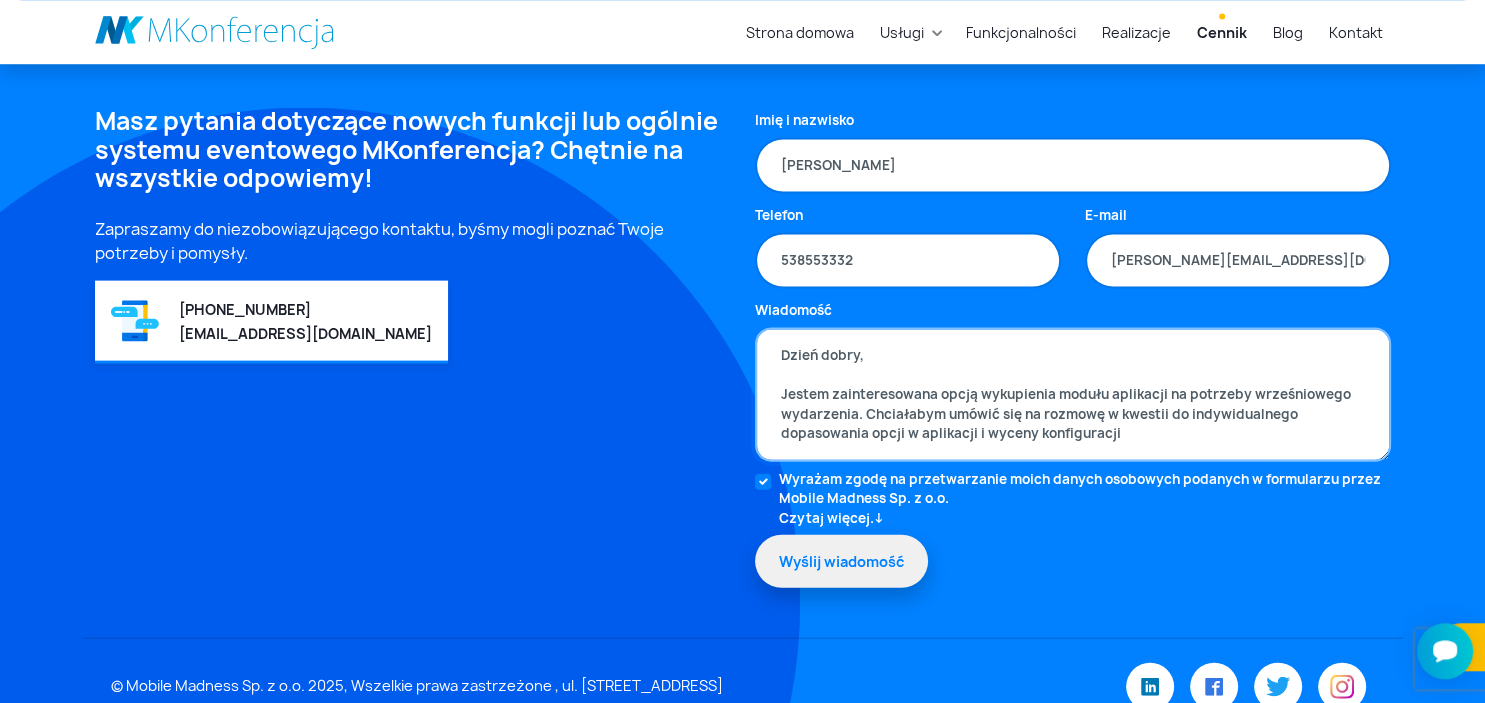type on "Dzień dobry,
Jestem zainteresowana opcją wykupienia modułu aplikacji na potrzeby wrześniowego wydarzenia. Chciałabym umówić się na rozmowę w kwestii do indywidualnego dopasowania opcji w aplikacji i wyceny konfiguracji" 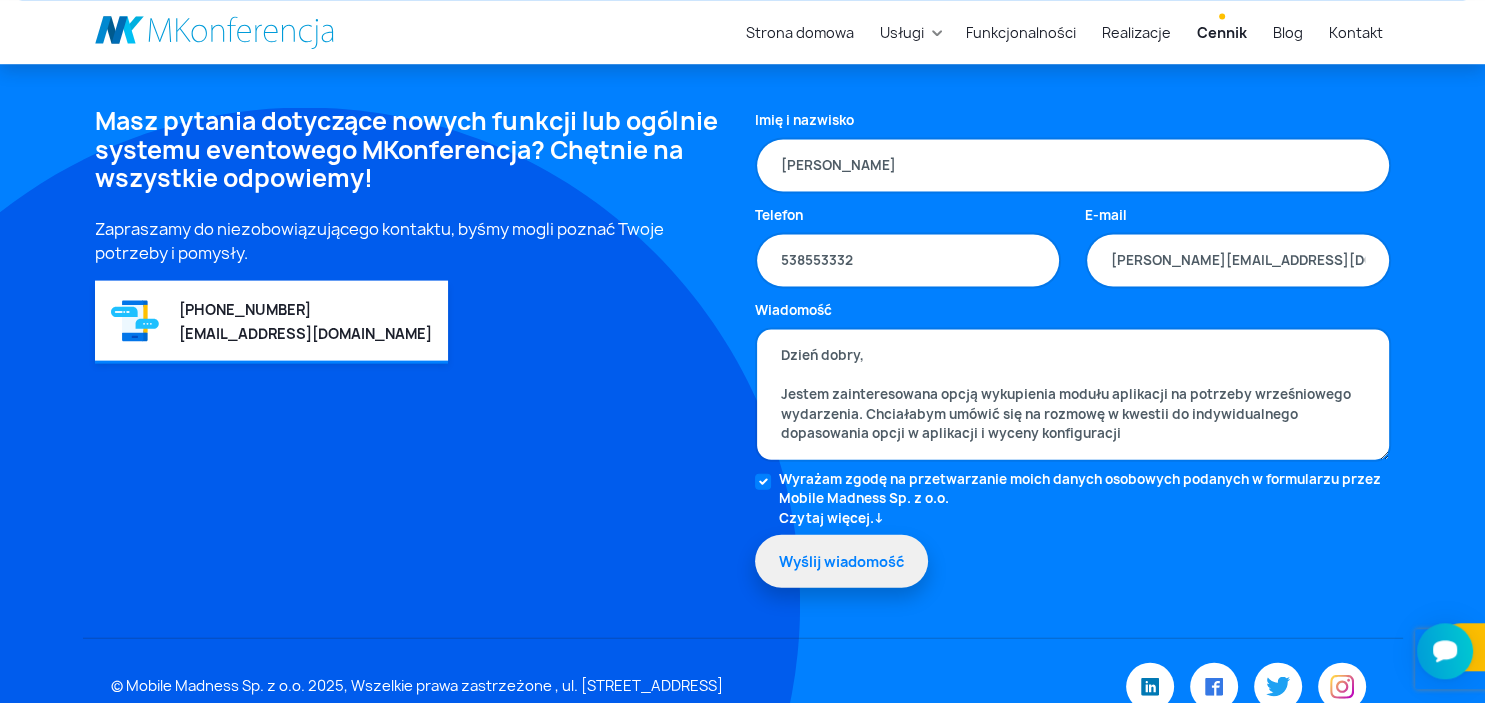 click on "Wyślij wiadomość" at bounding box center [841, 560] 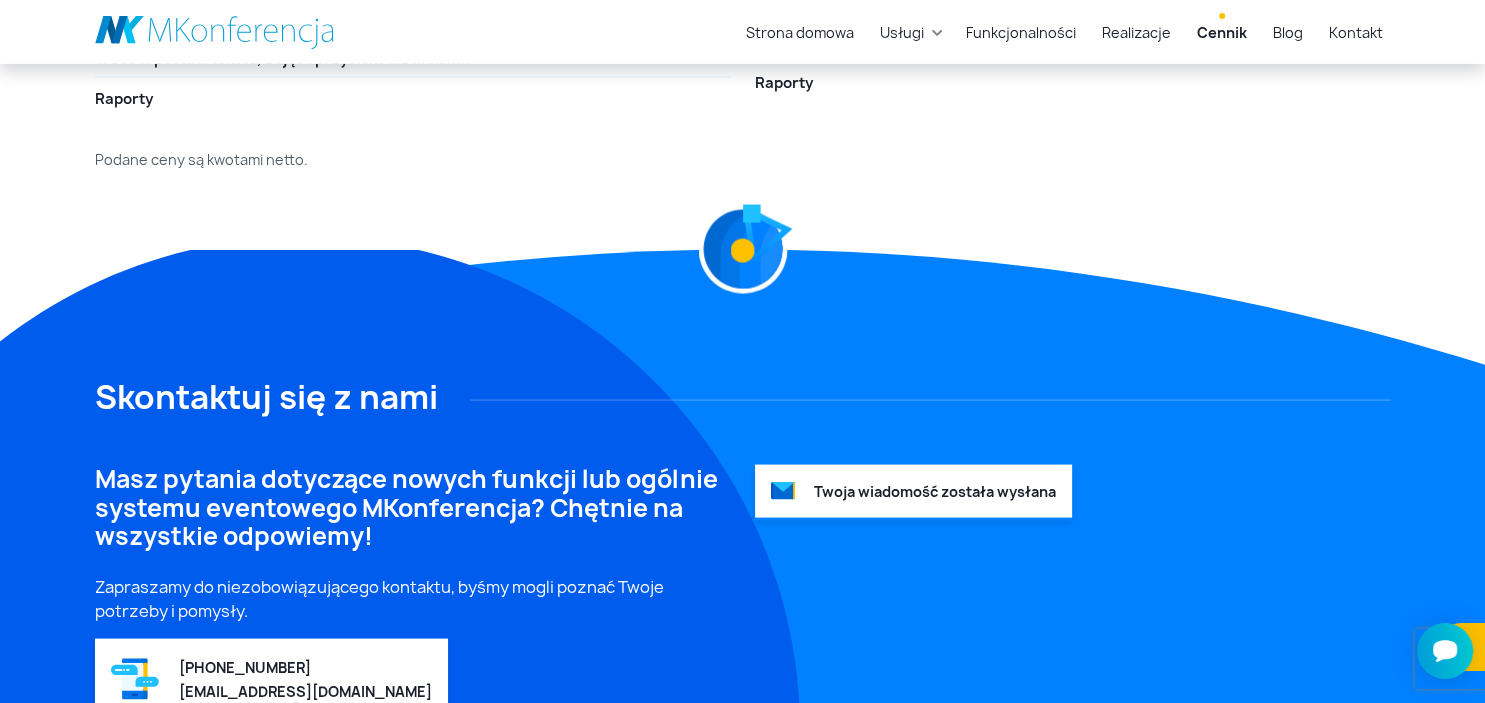 scroll, scrollTop: 3827, scrollLeft: 0, axis: vertical 